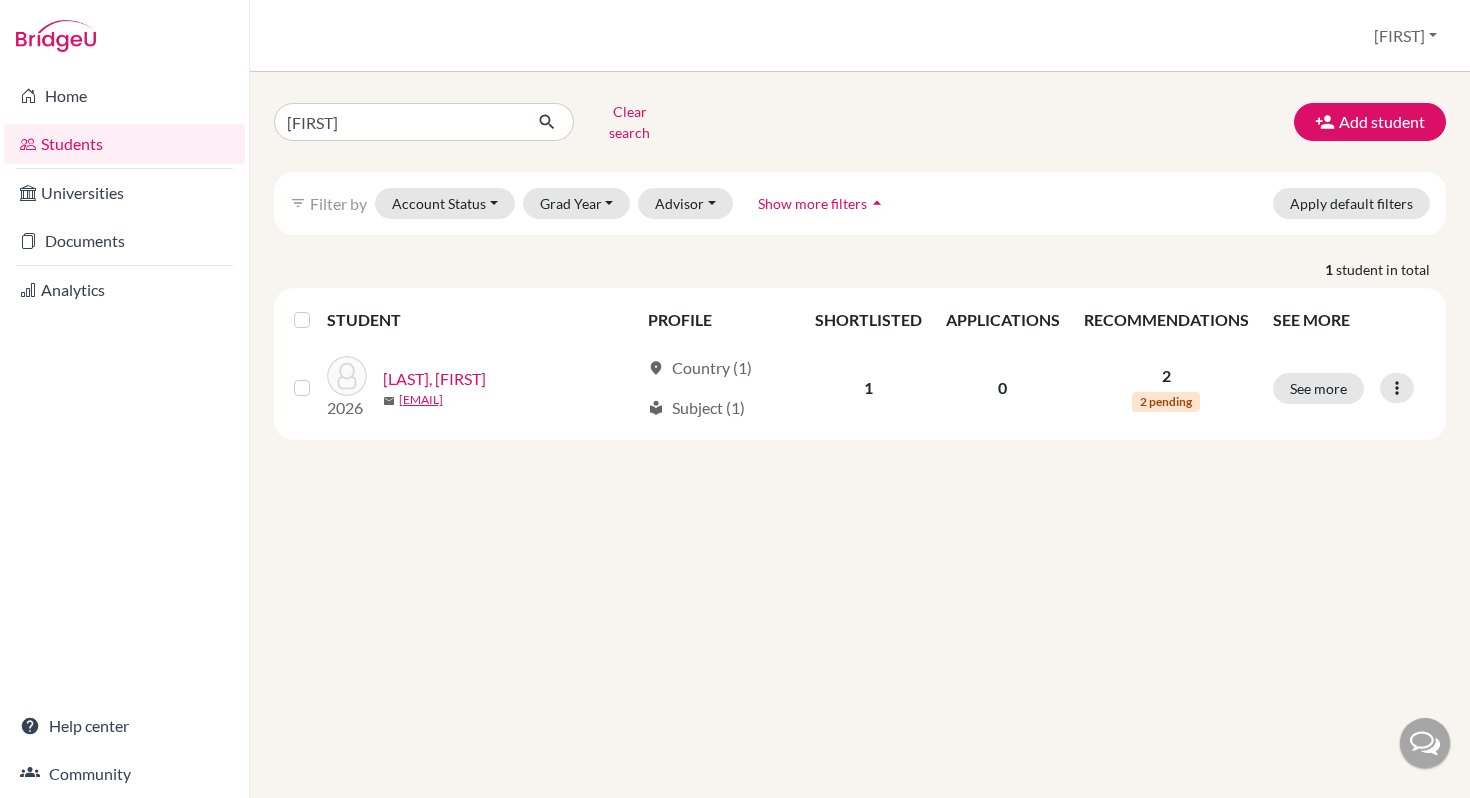 scroll, scrollTop: 0, scrollLeft: 0, axis: both 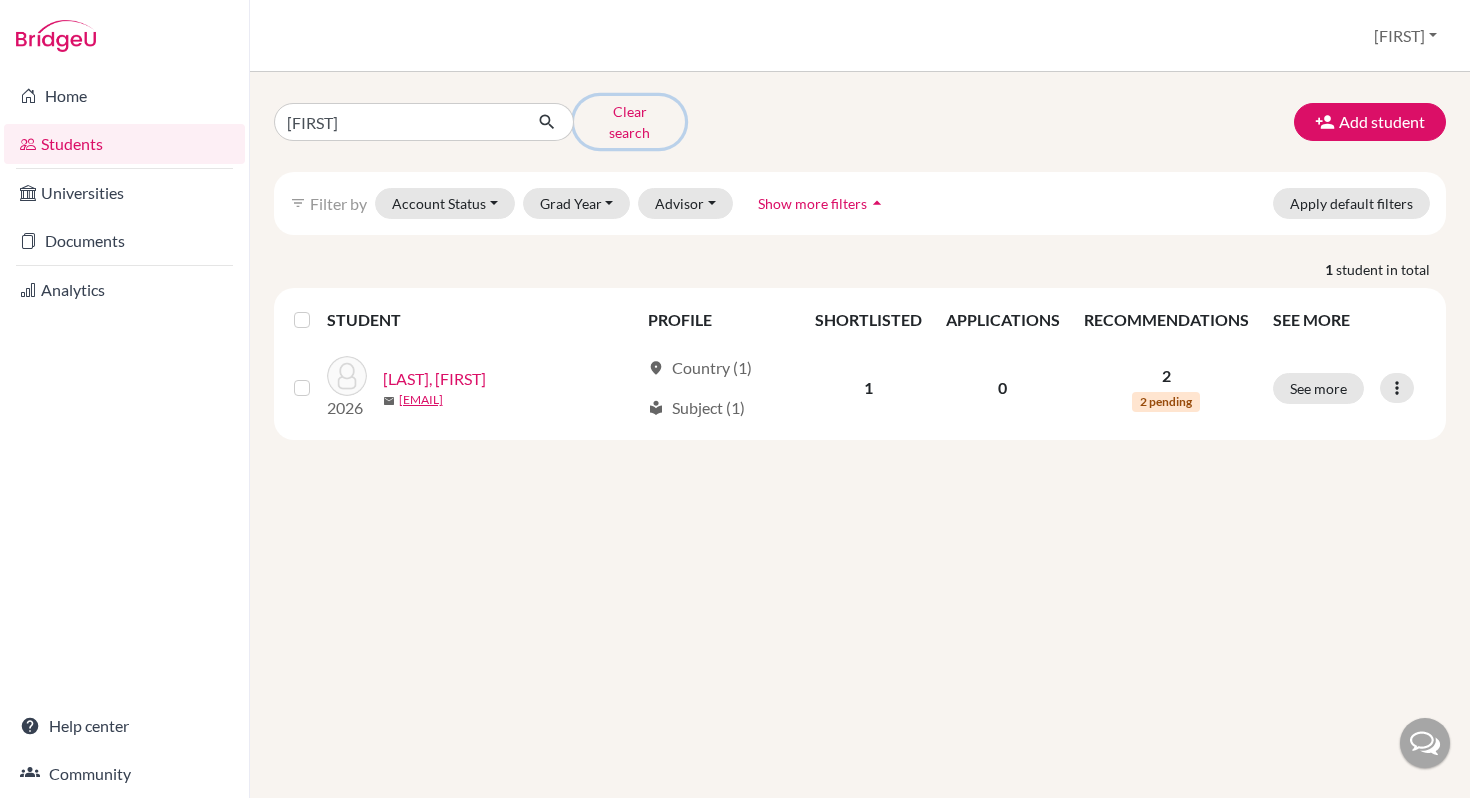 click on "Clear search" at bounding box center [629, 122] 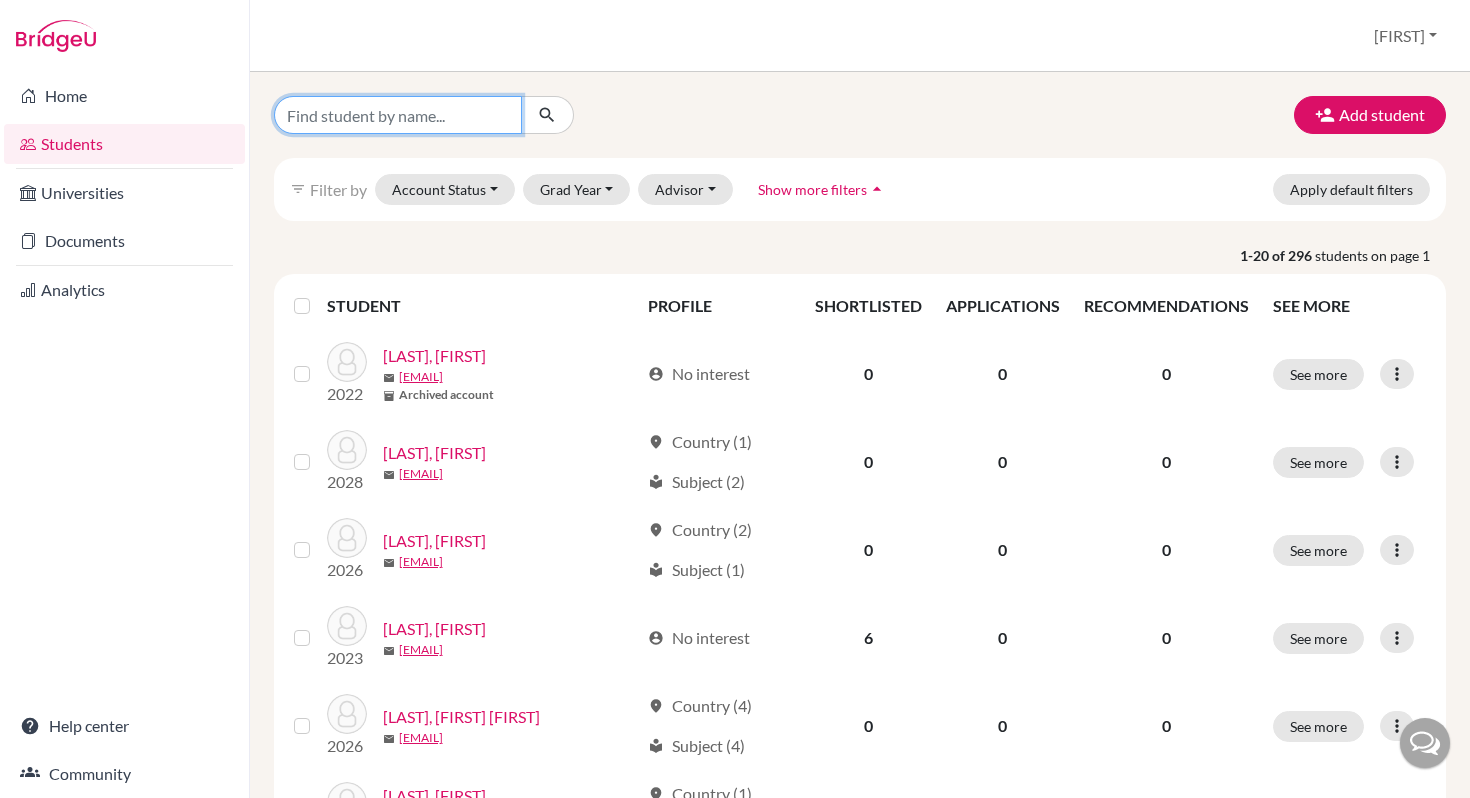 click at bounding box center [398, 115] 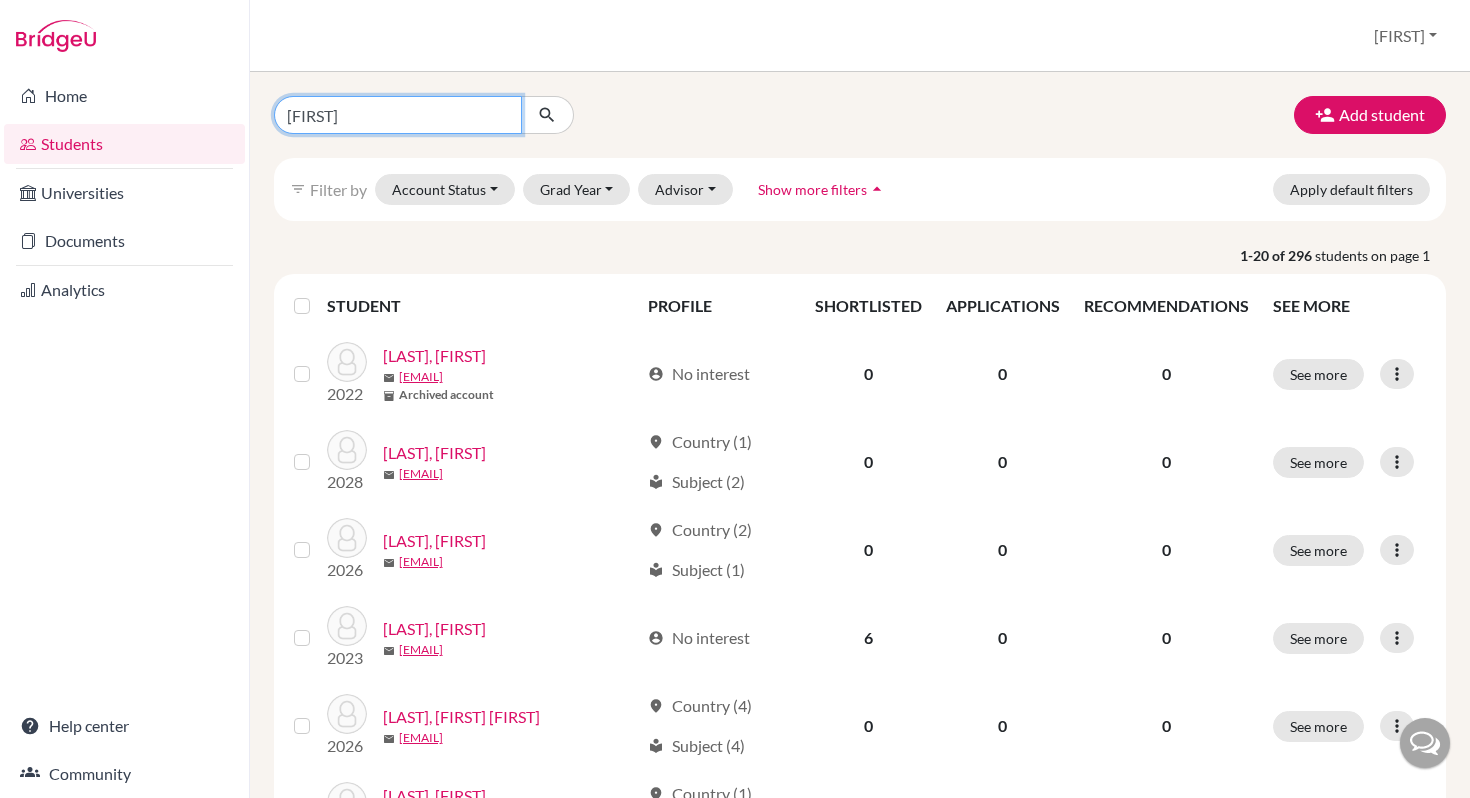 type on "yiran" 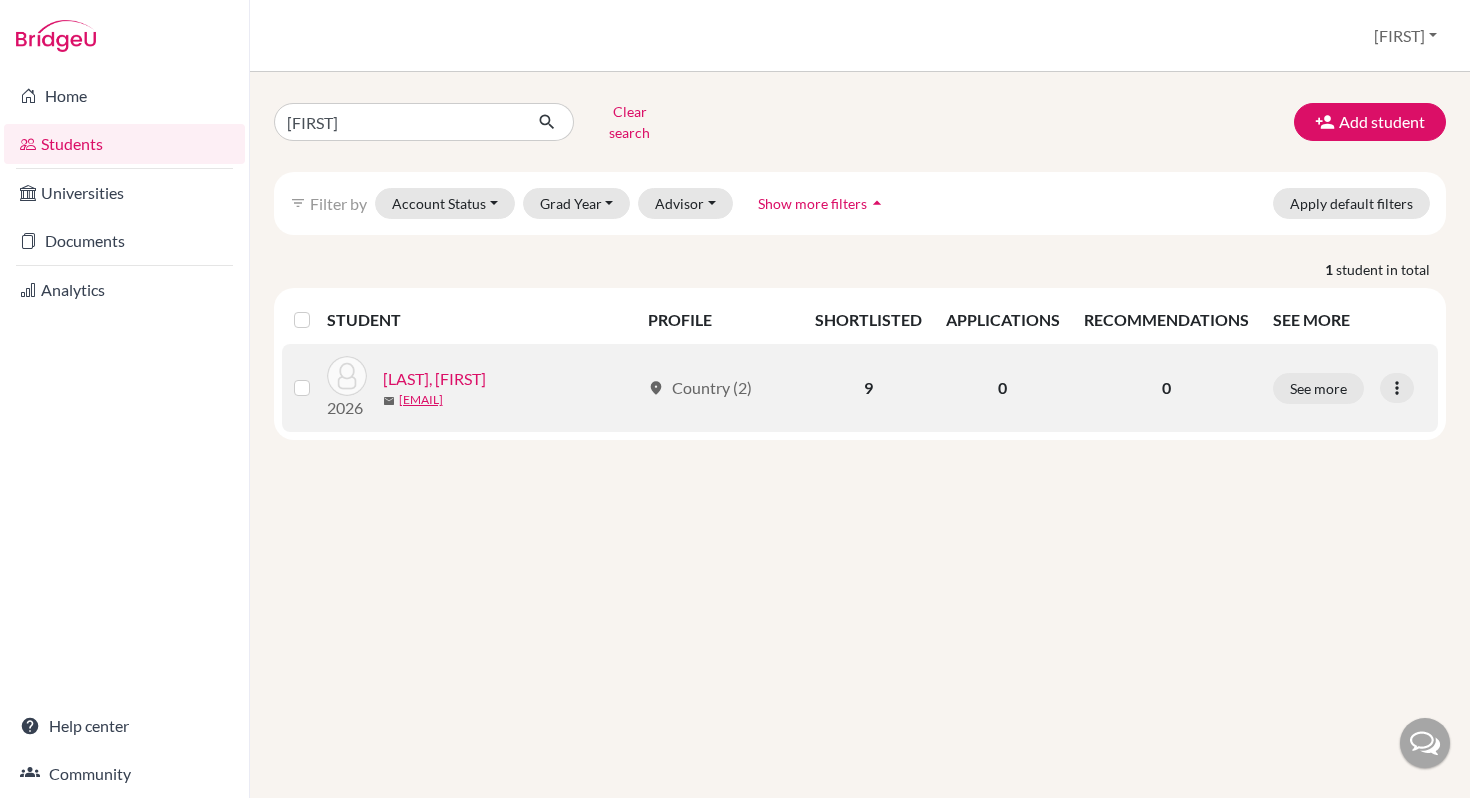 click on "[LAST], [FIRST]" at bounding box center [434, 379] 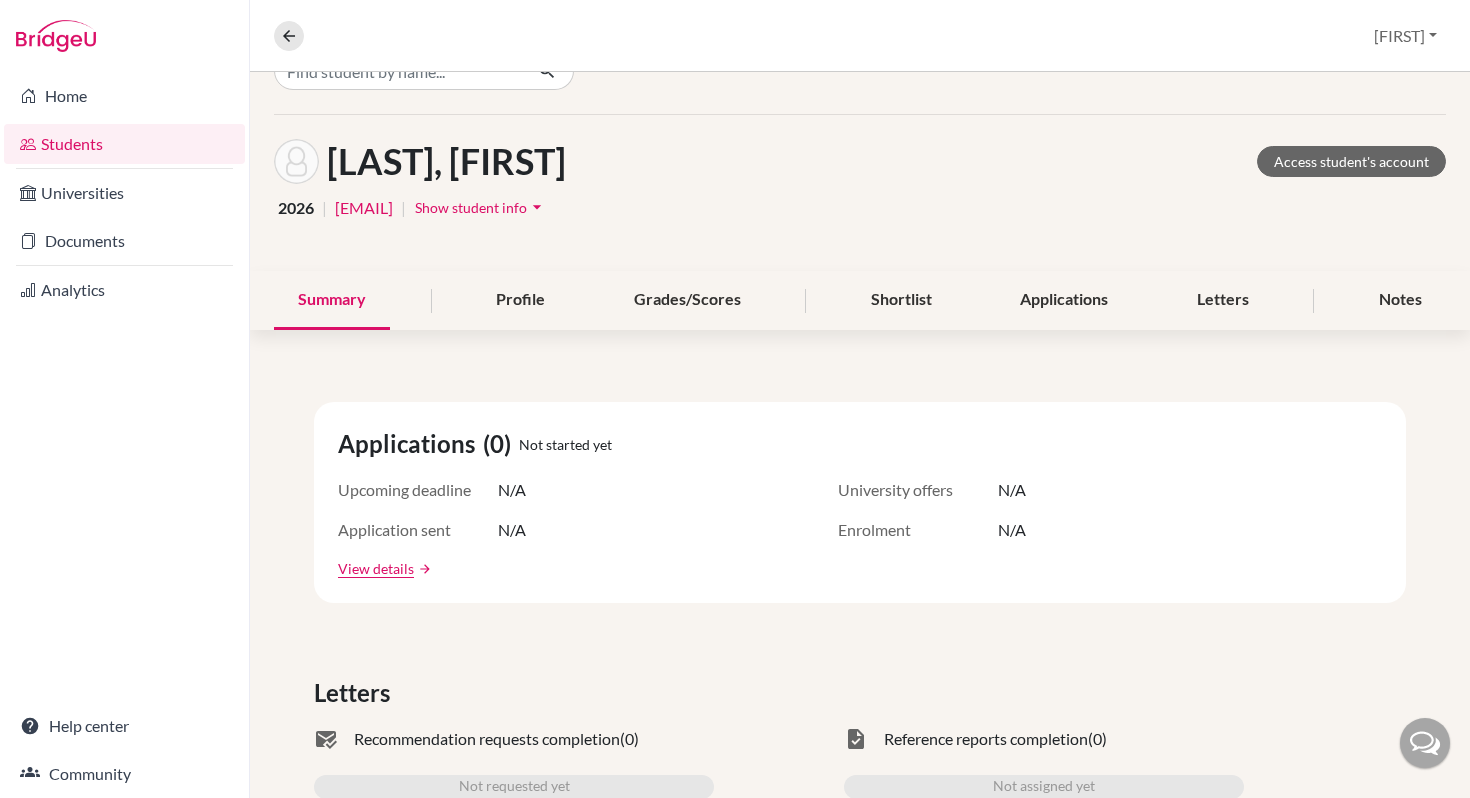 scroll, scrollTop: 5, scrollLeft: 0, axis: vertical 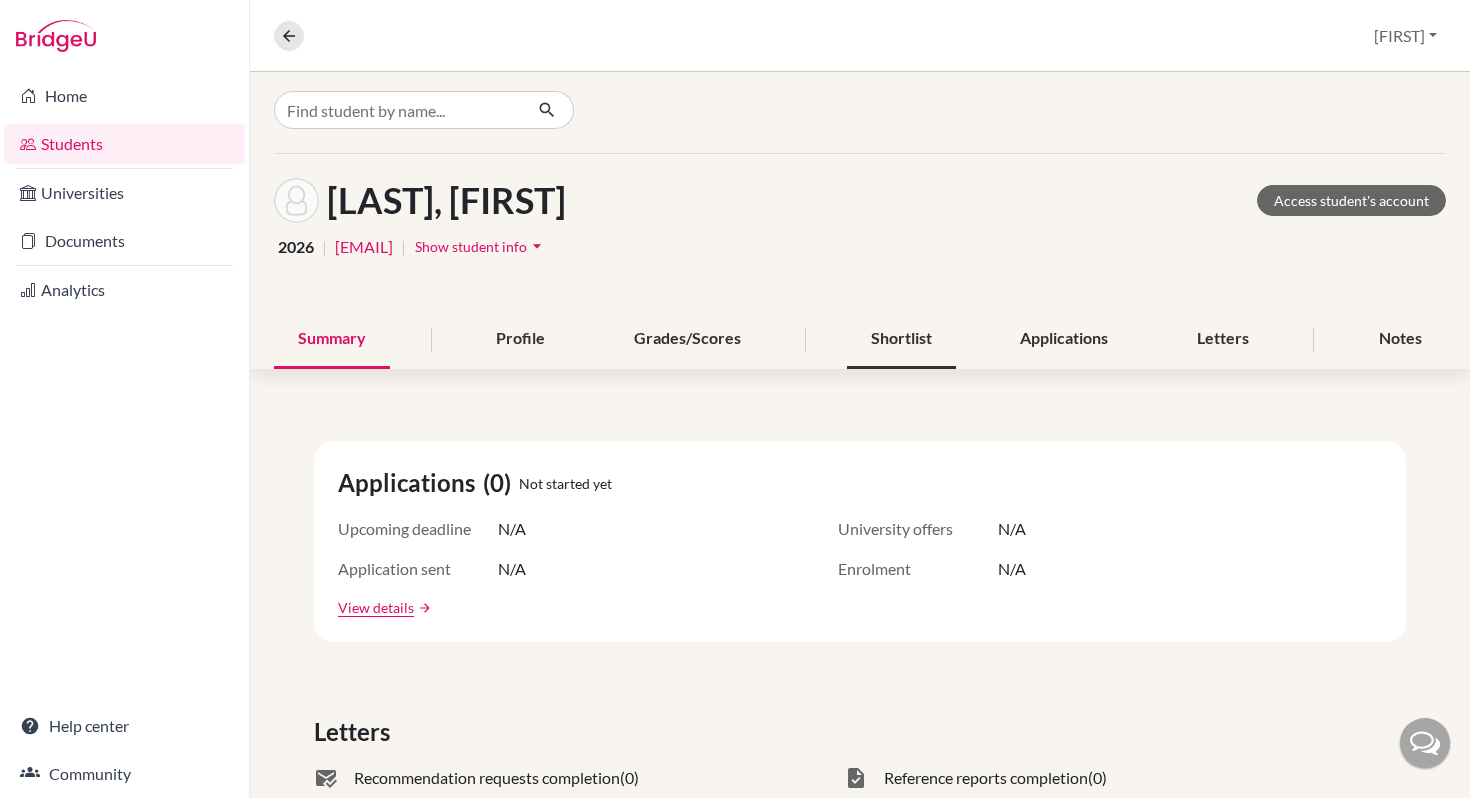 click on "Shortlist" at bounding box center (901, 339) 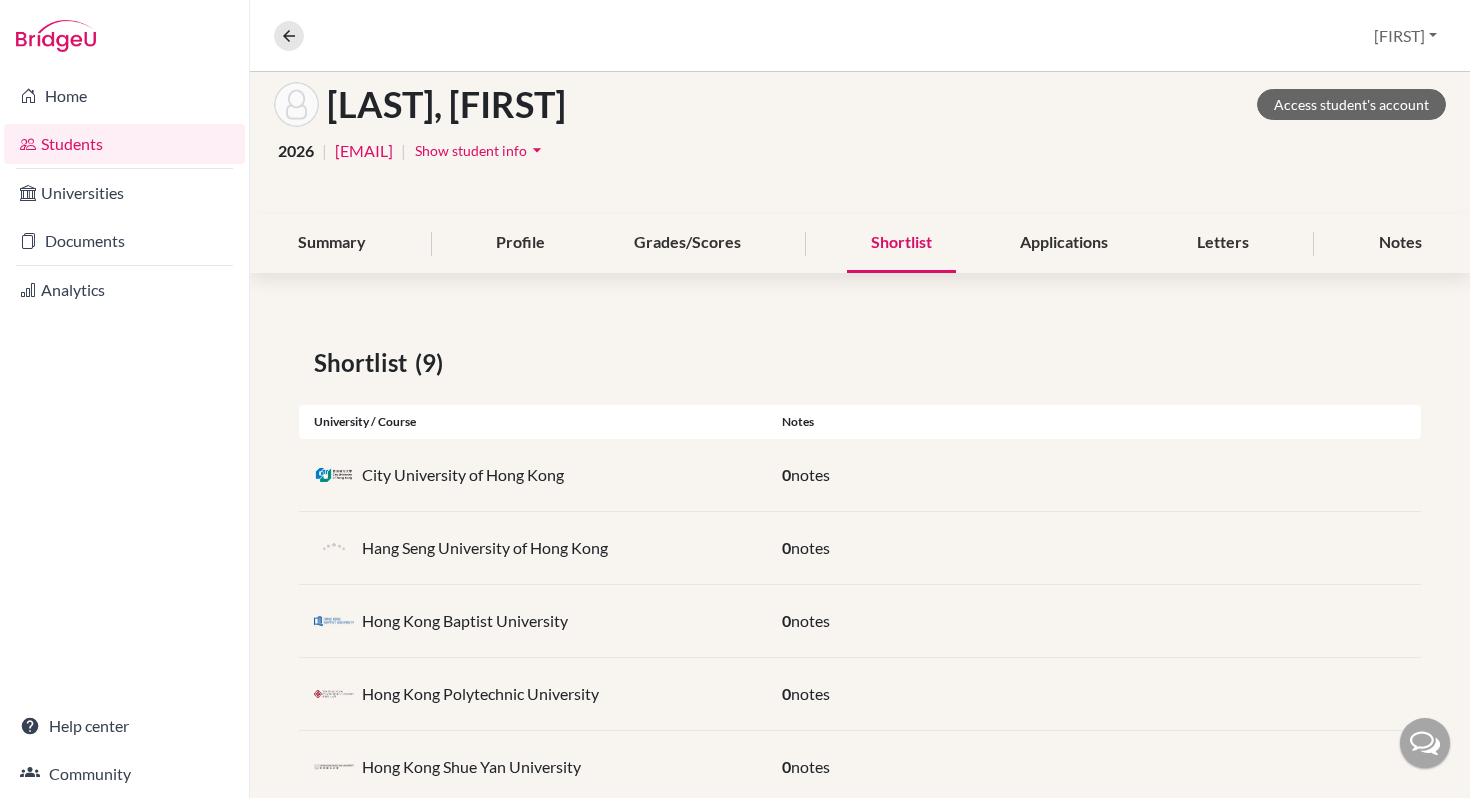 scroll, scrollTop: 0, scrollLeft: 0, axis: both 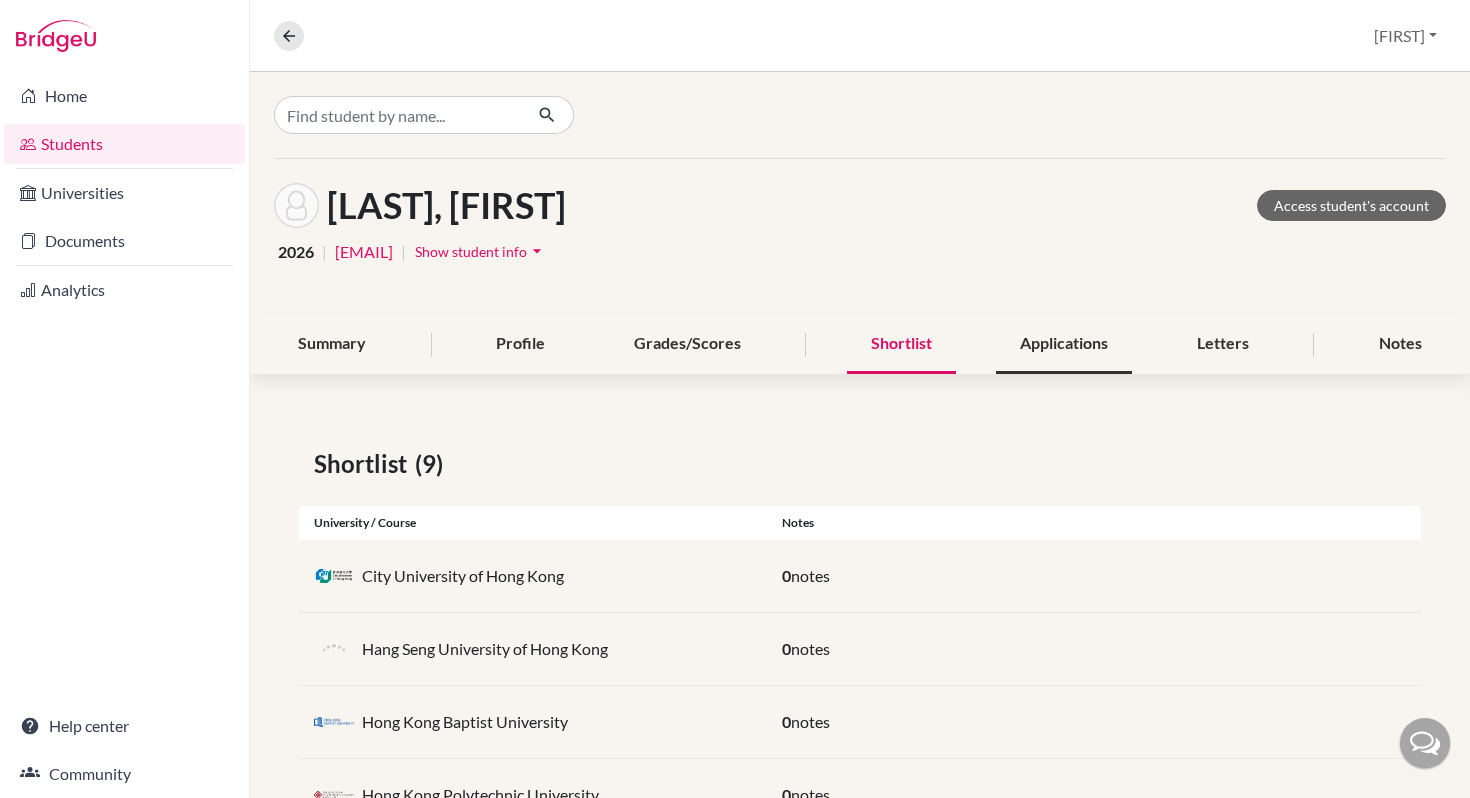 click on "Applications" at bounding box center (1064, 344) 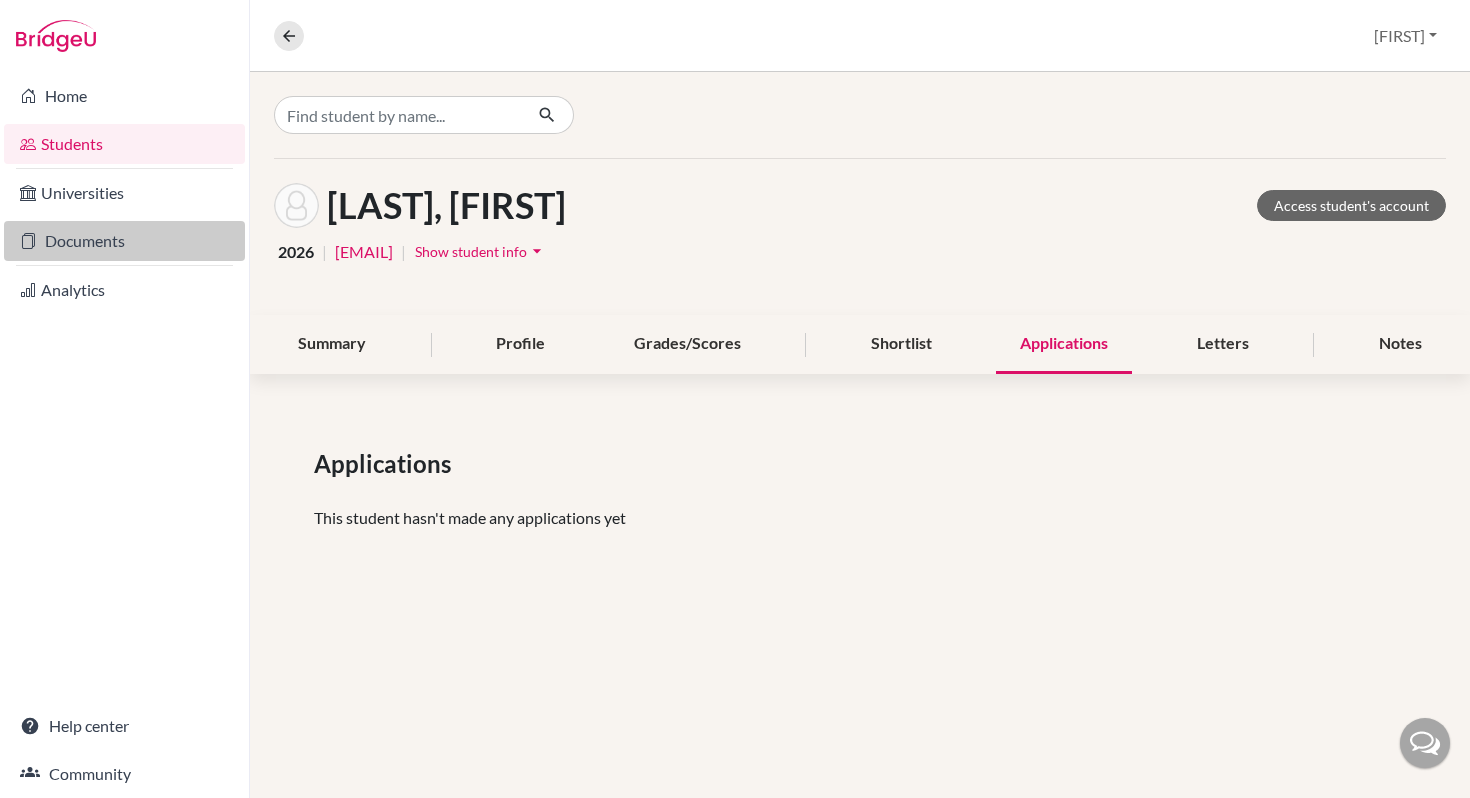 click on "Documents" at bounding box center (124, 241) 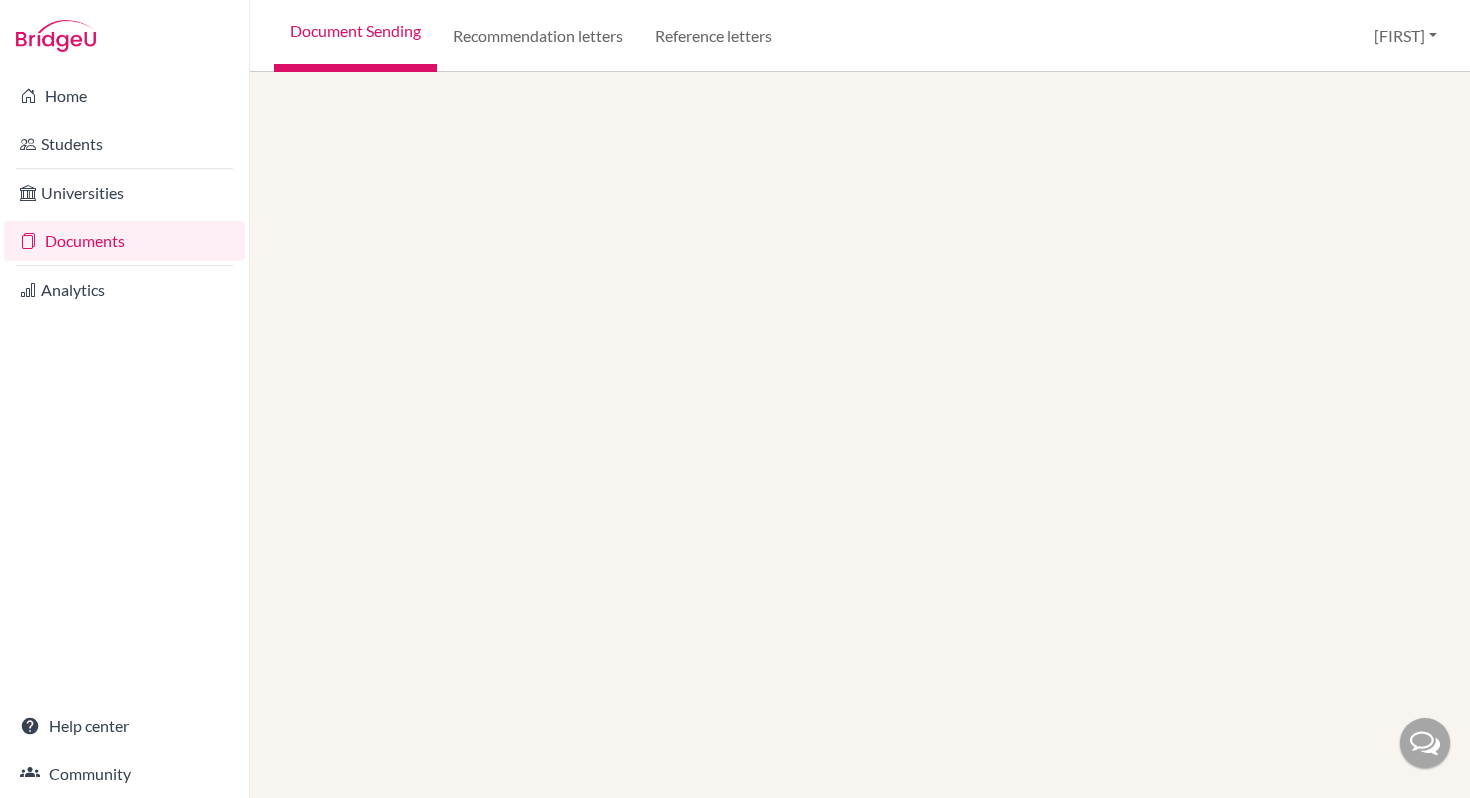 scroll, scrollTop: 0, scrollLeft: 0, axis: both 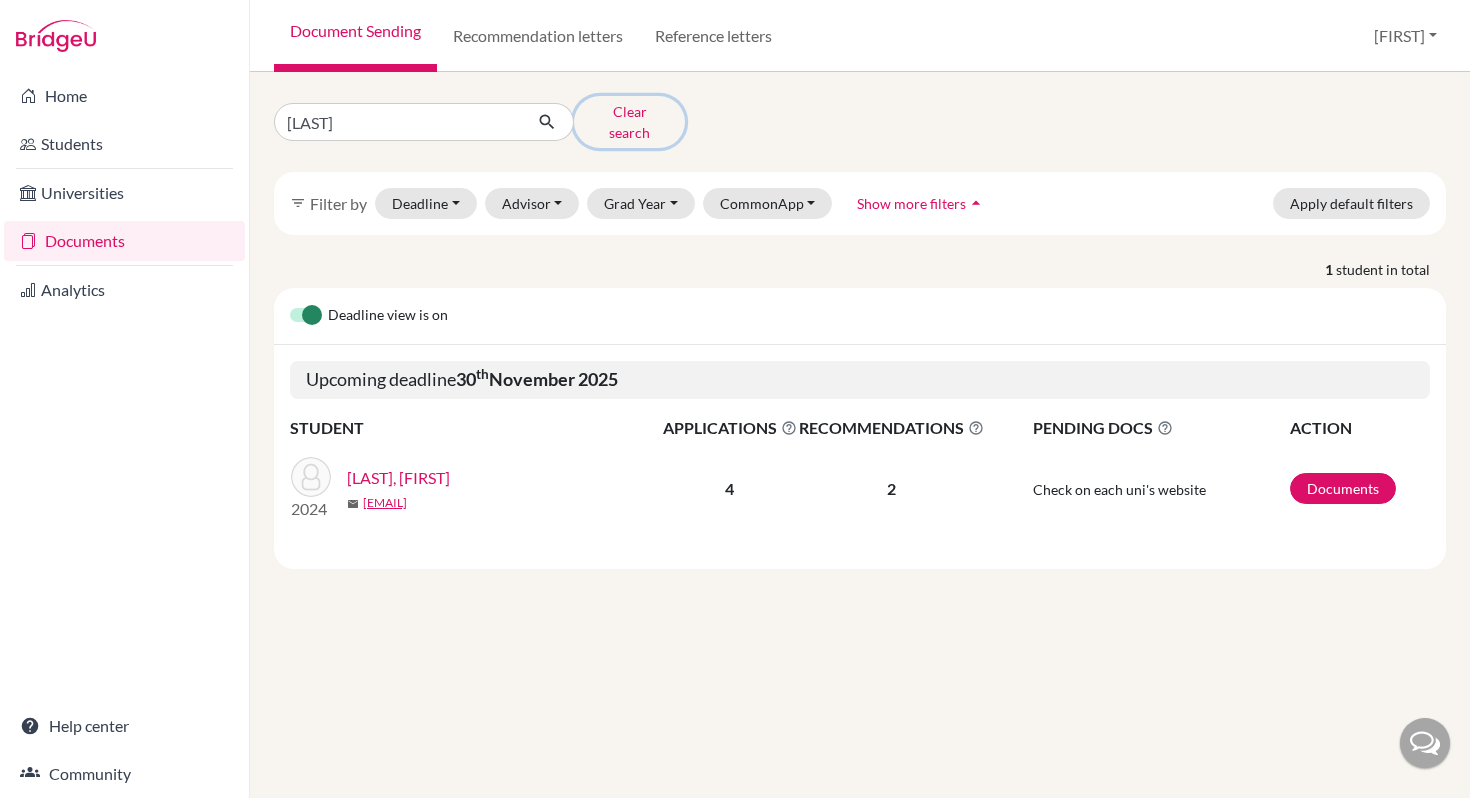 click on "Clear search" at bounding box center [629, 122] 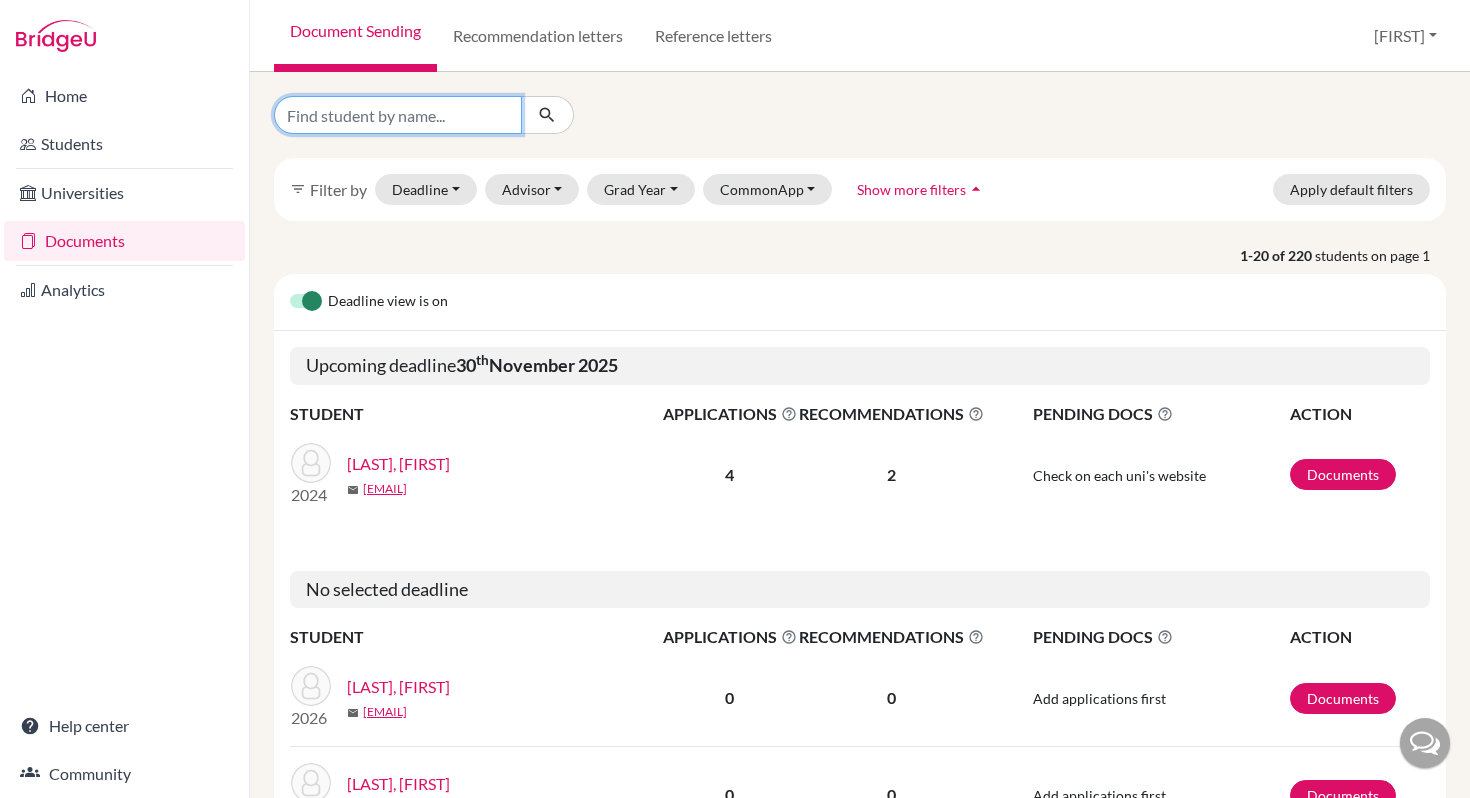 click at bounding box center [398, 115] 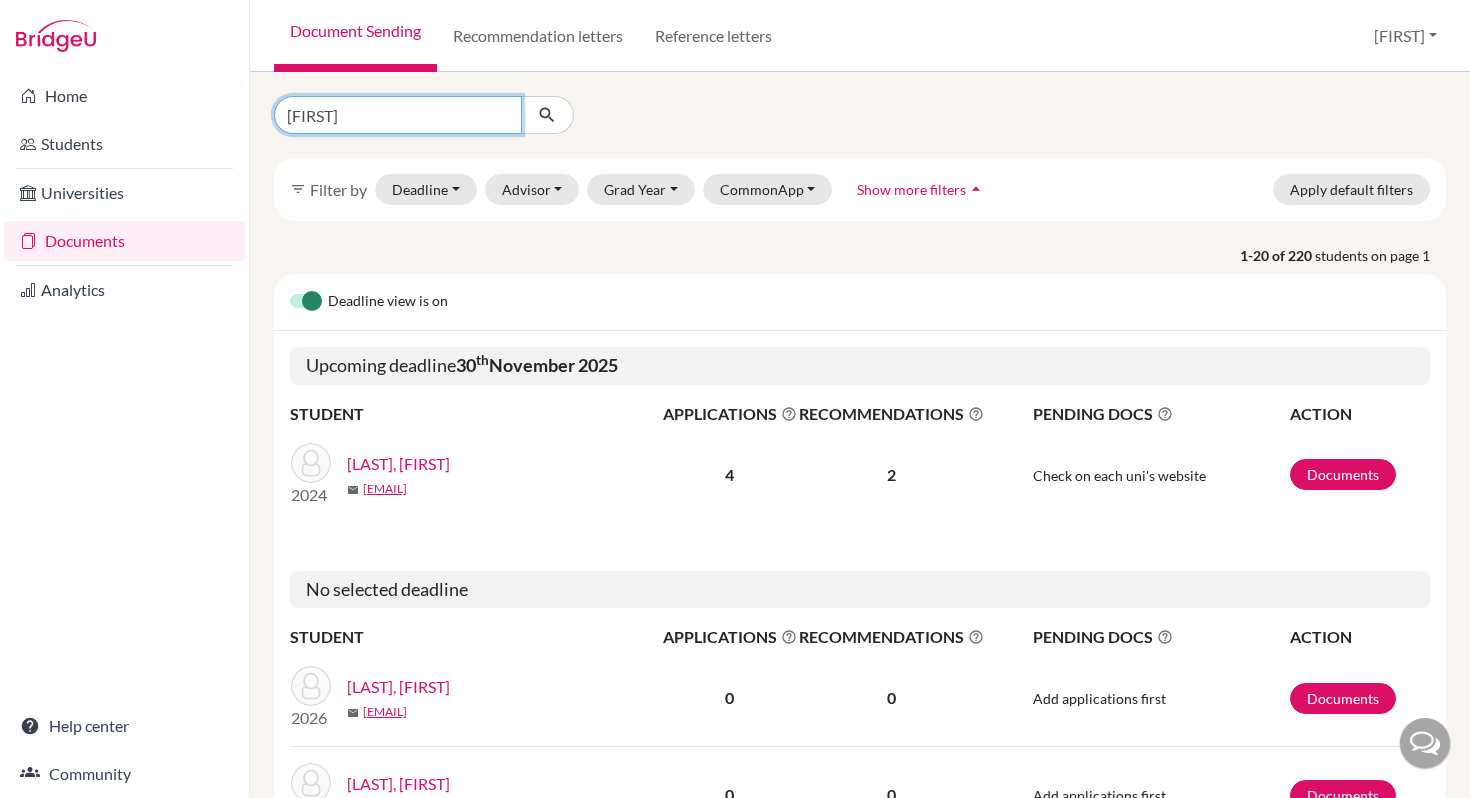 type on "[FIRST]" 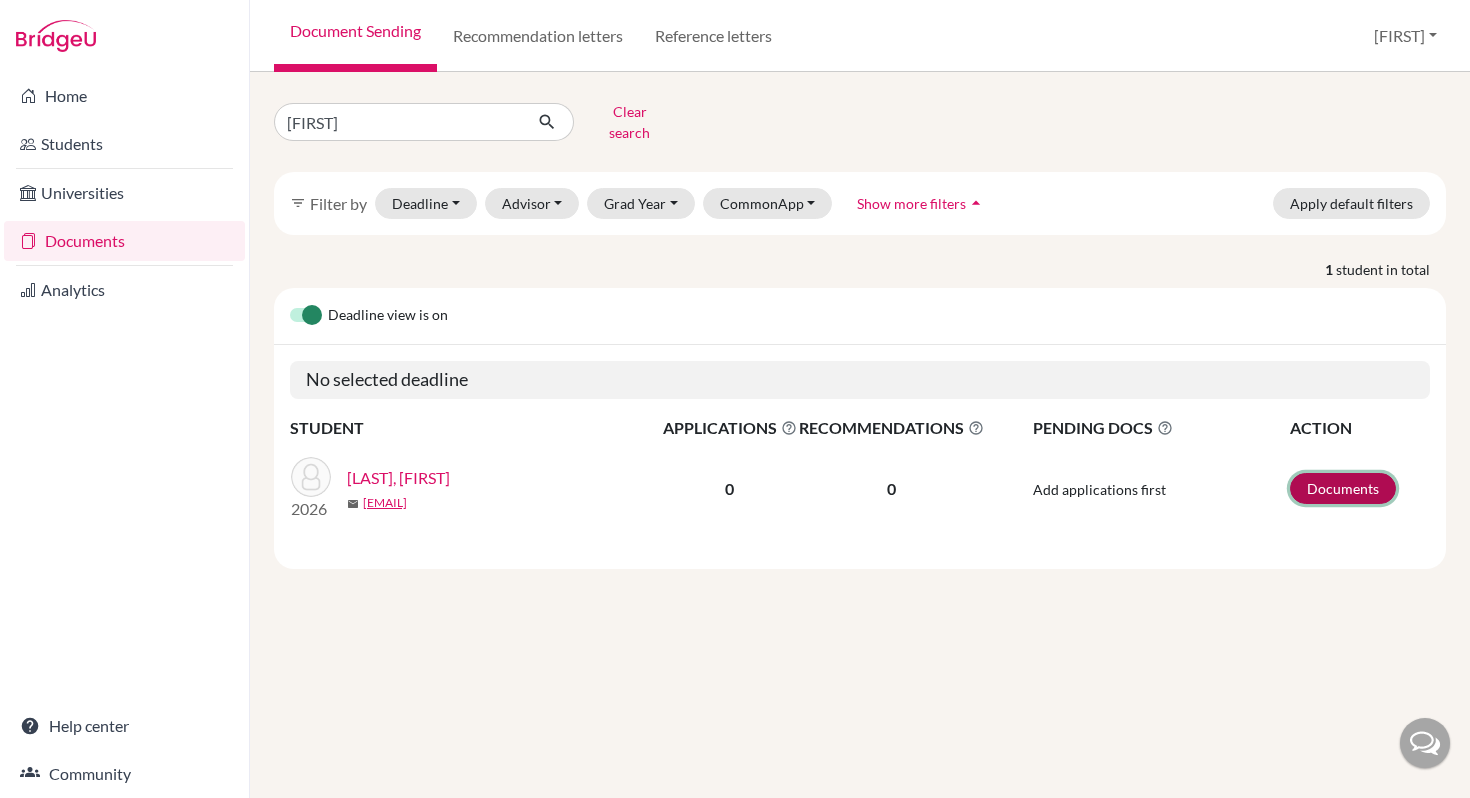 click on "Documents" at bounding box center (1343, 488) 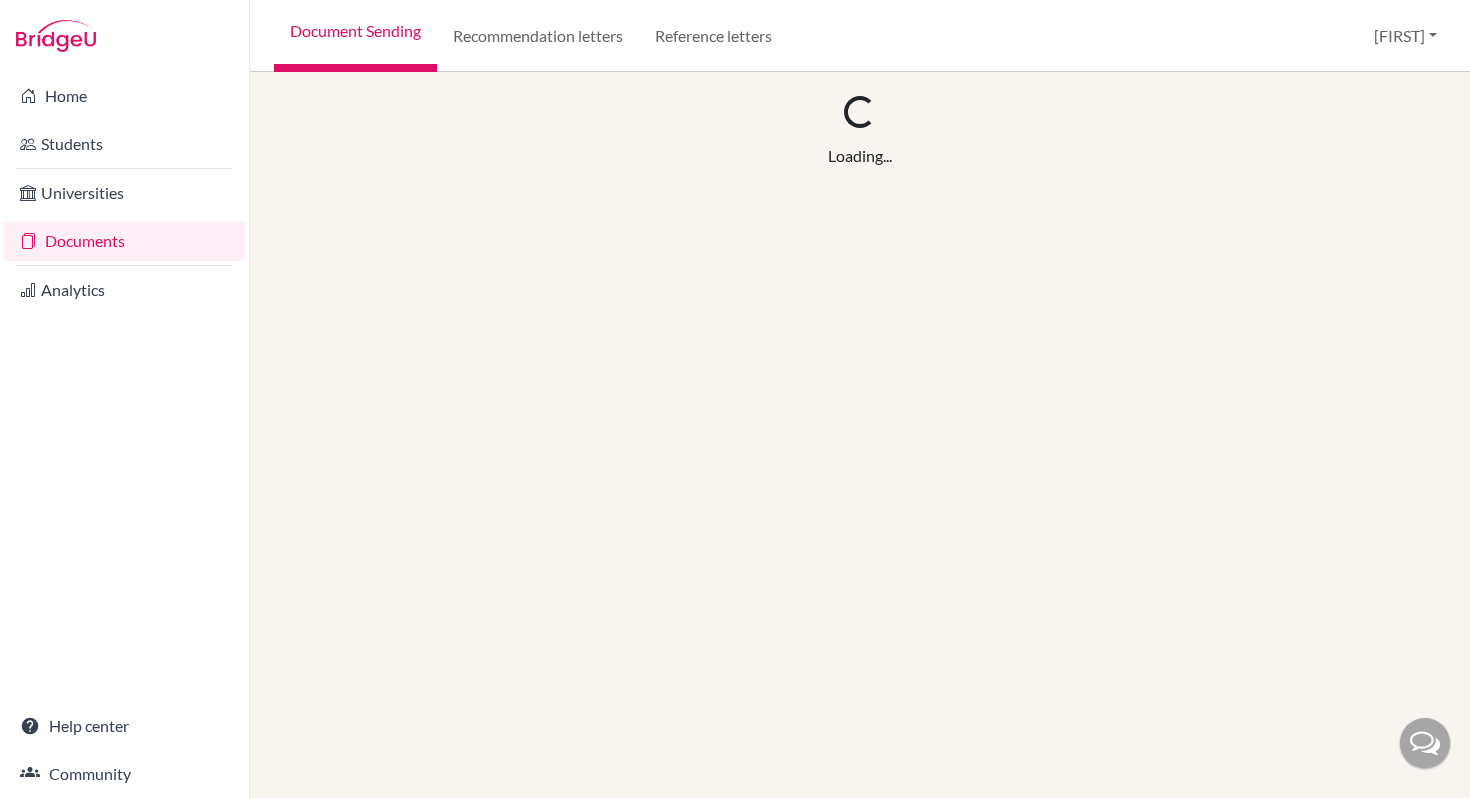 scroll, scrollTop: 0, scrollLeft: 0, axis: both 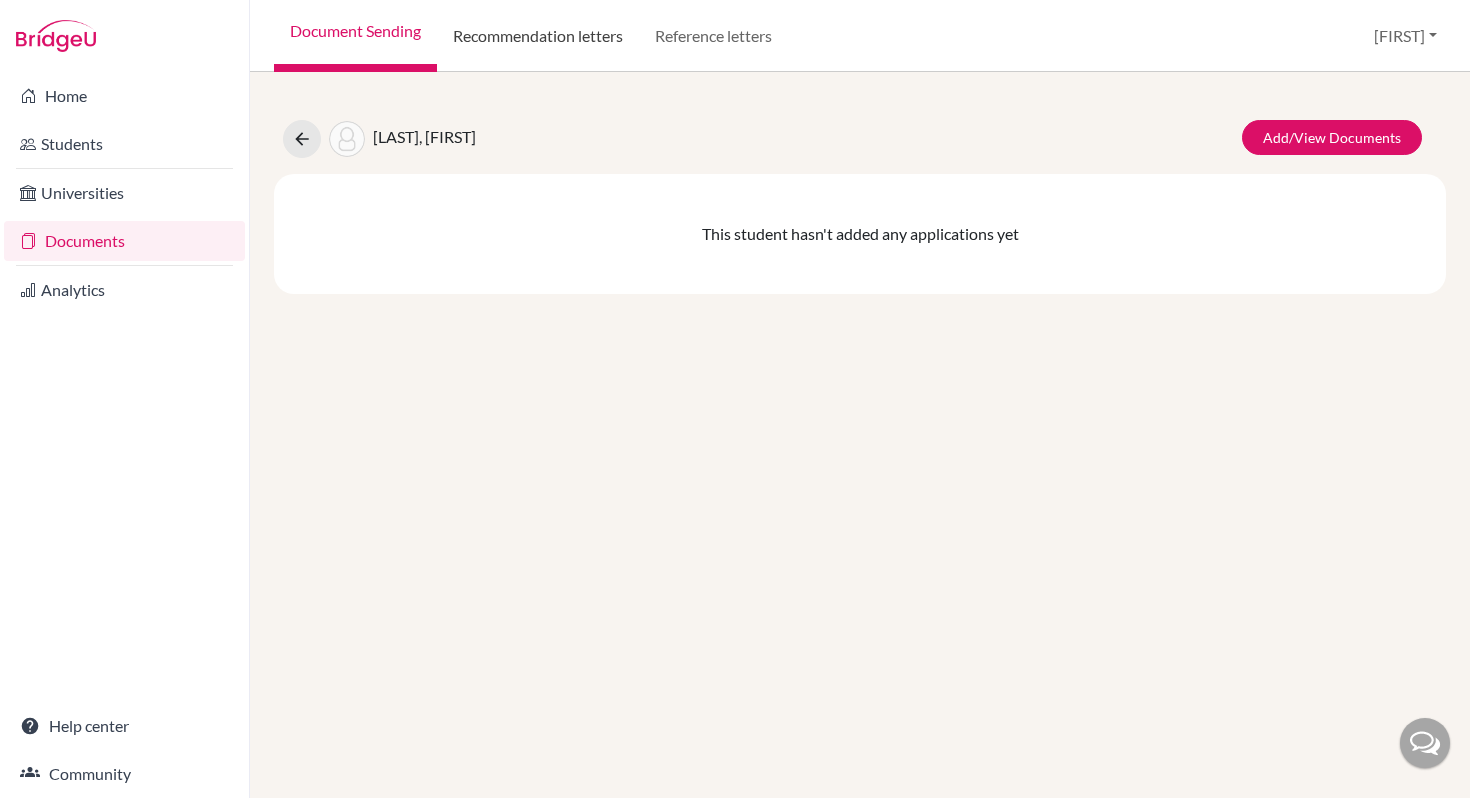 click on "Recommendation letters" at bounding box center [538, 36] 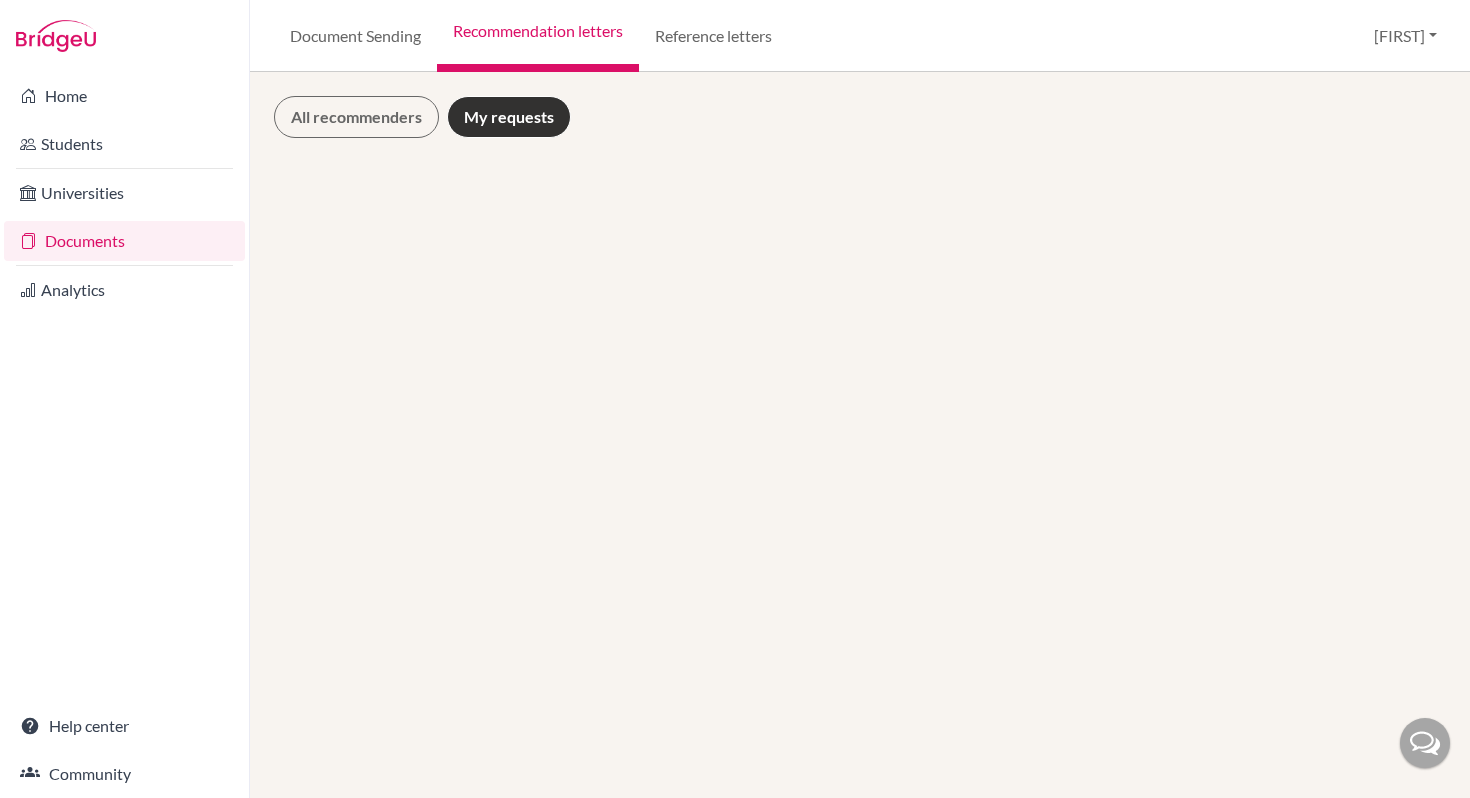 scroll, scrollTop: 0, scrollLeft: 0, axis: both 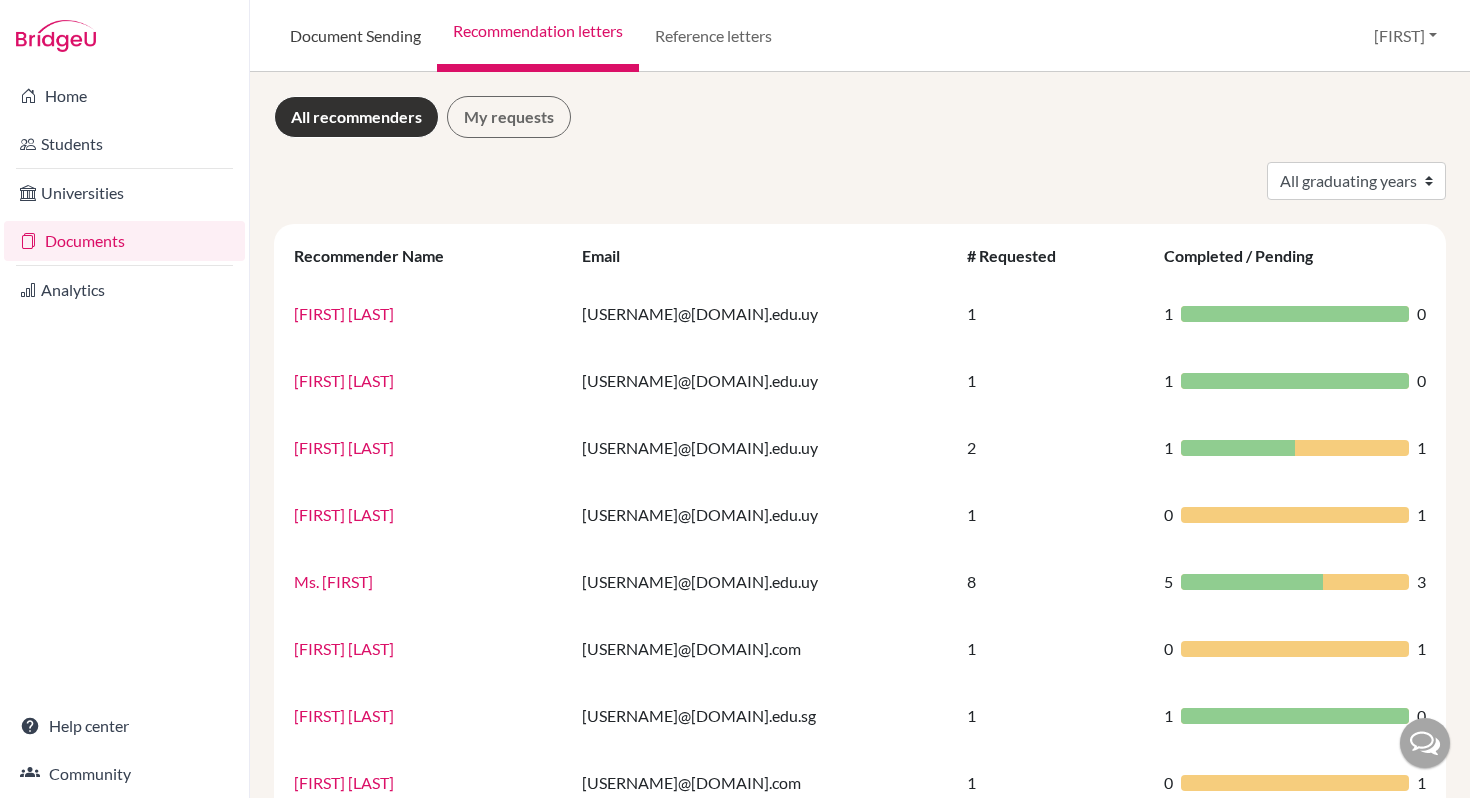 click on "Document Sending" at bounding box center (355, 36) 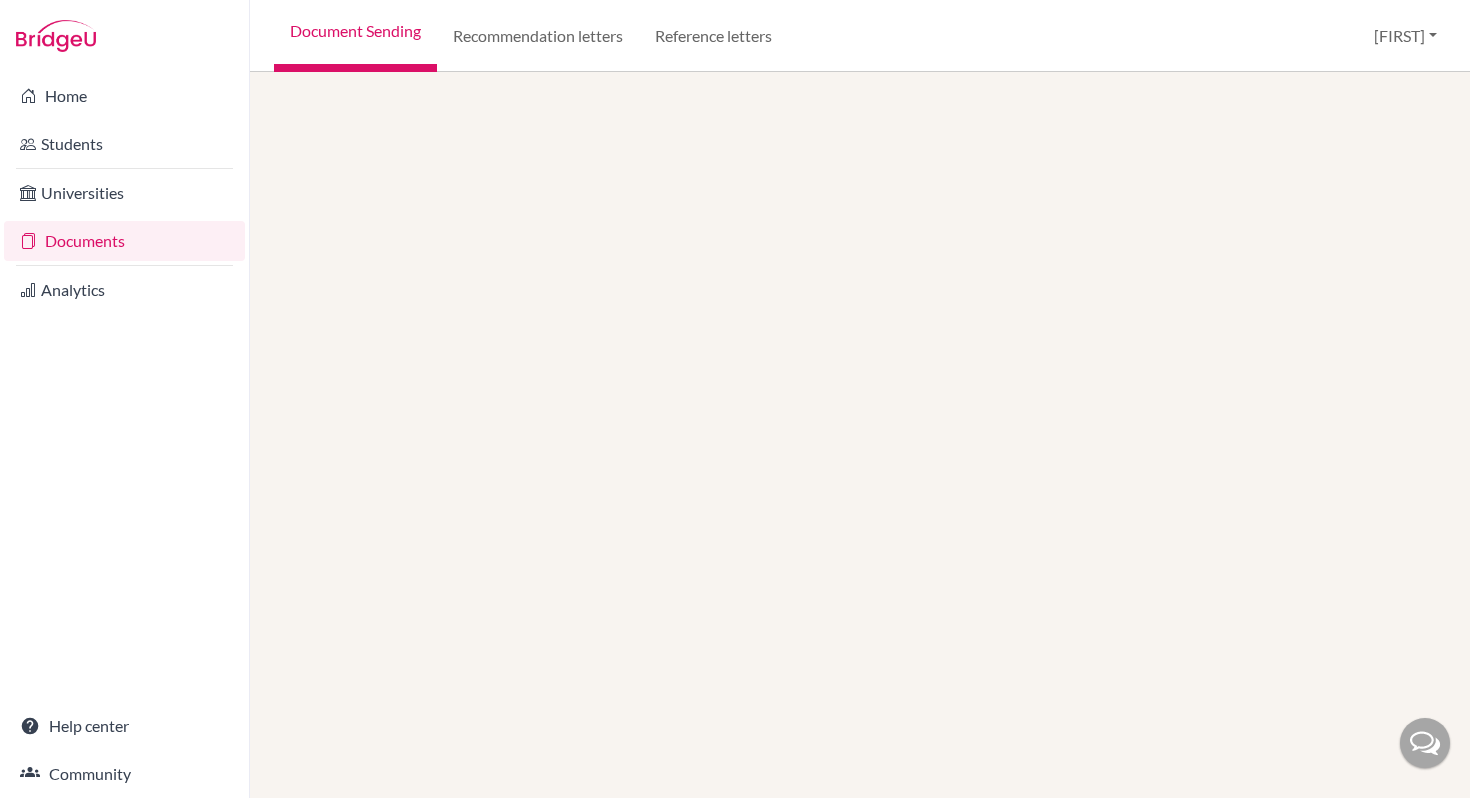 scroll, scrollTop: 0, scrollLeft: 0, axis: both 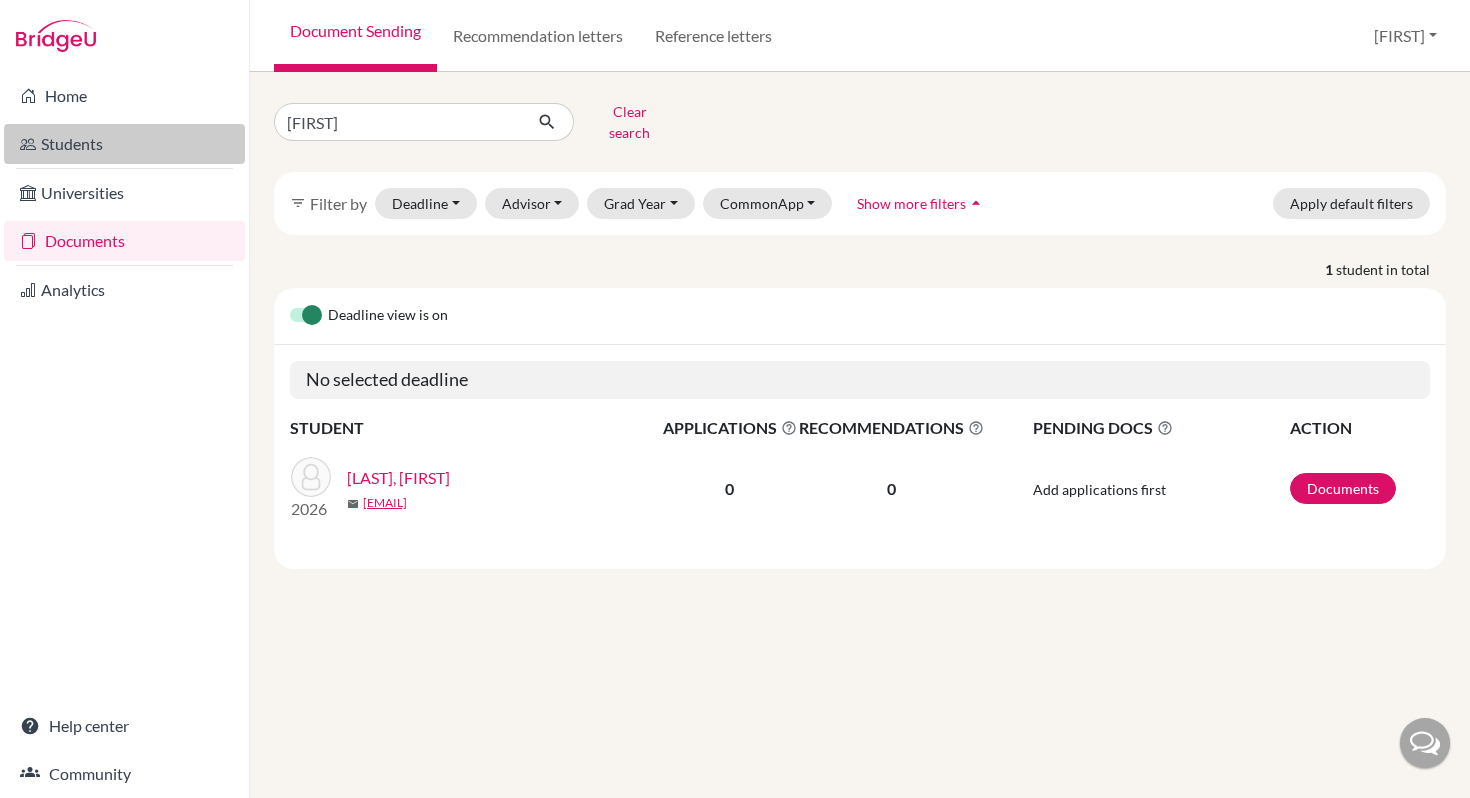 click on "Students" at bounding box center (124, 144) 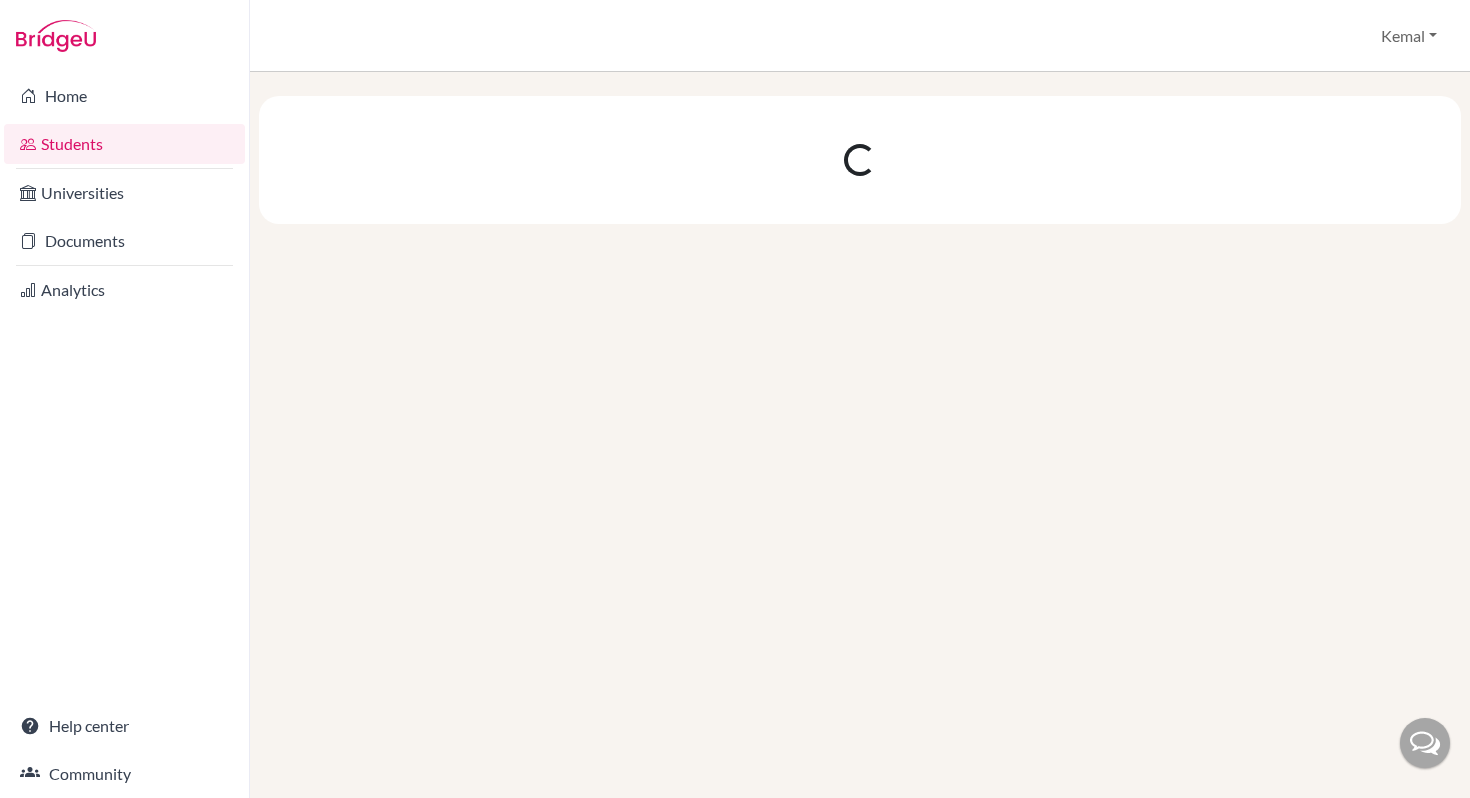 scroll, scrollTop: 0, scrollLeft: 0, axis: both 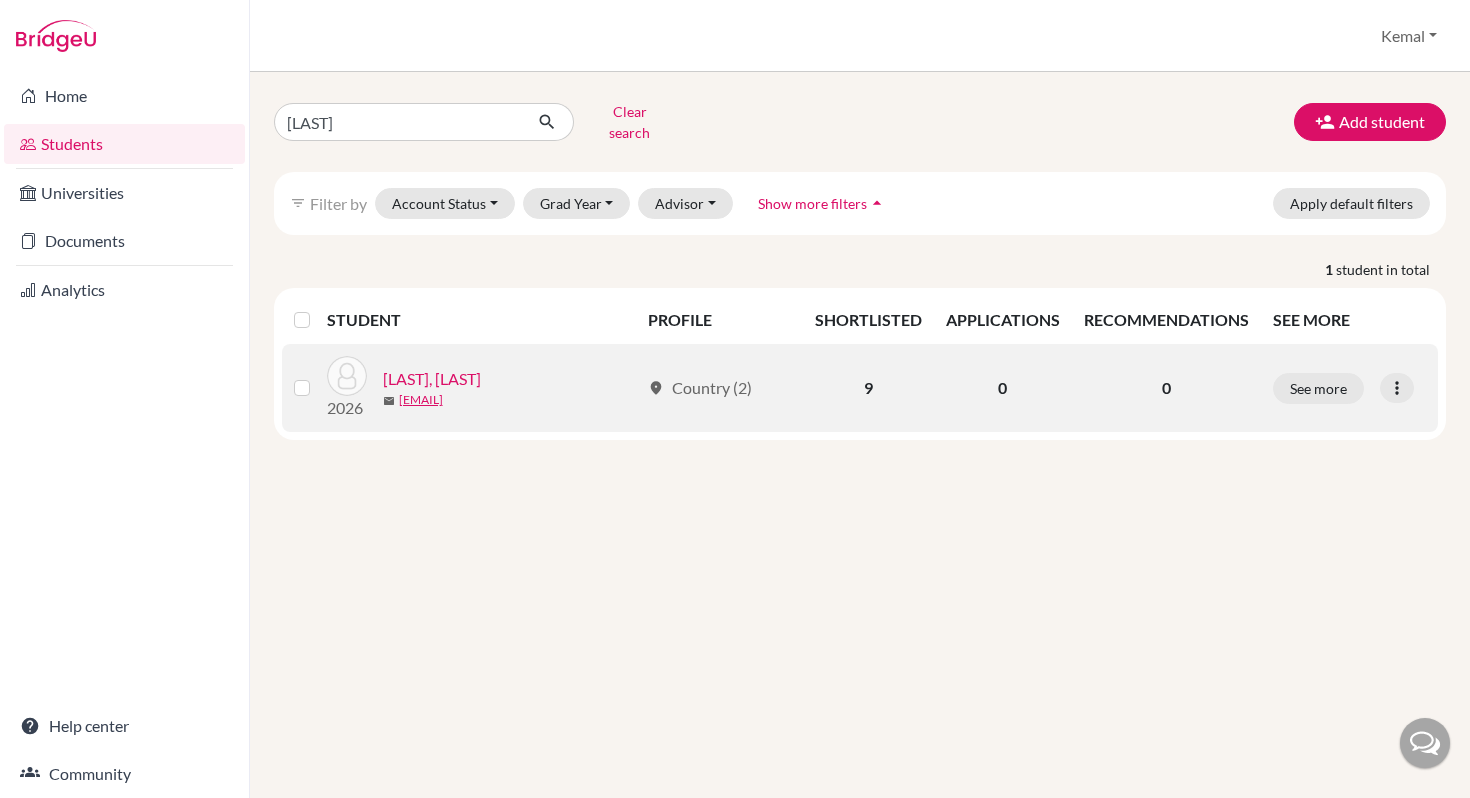 click on "[LAST], [LAST]" at bounding box center [432, 379] 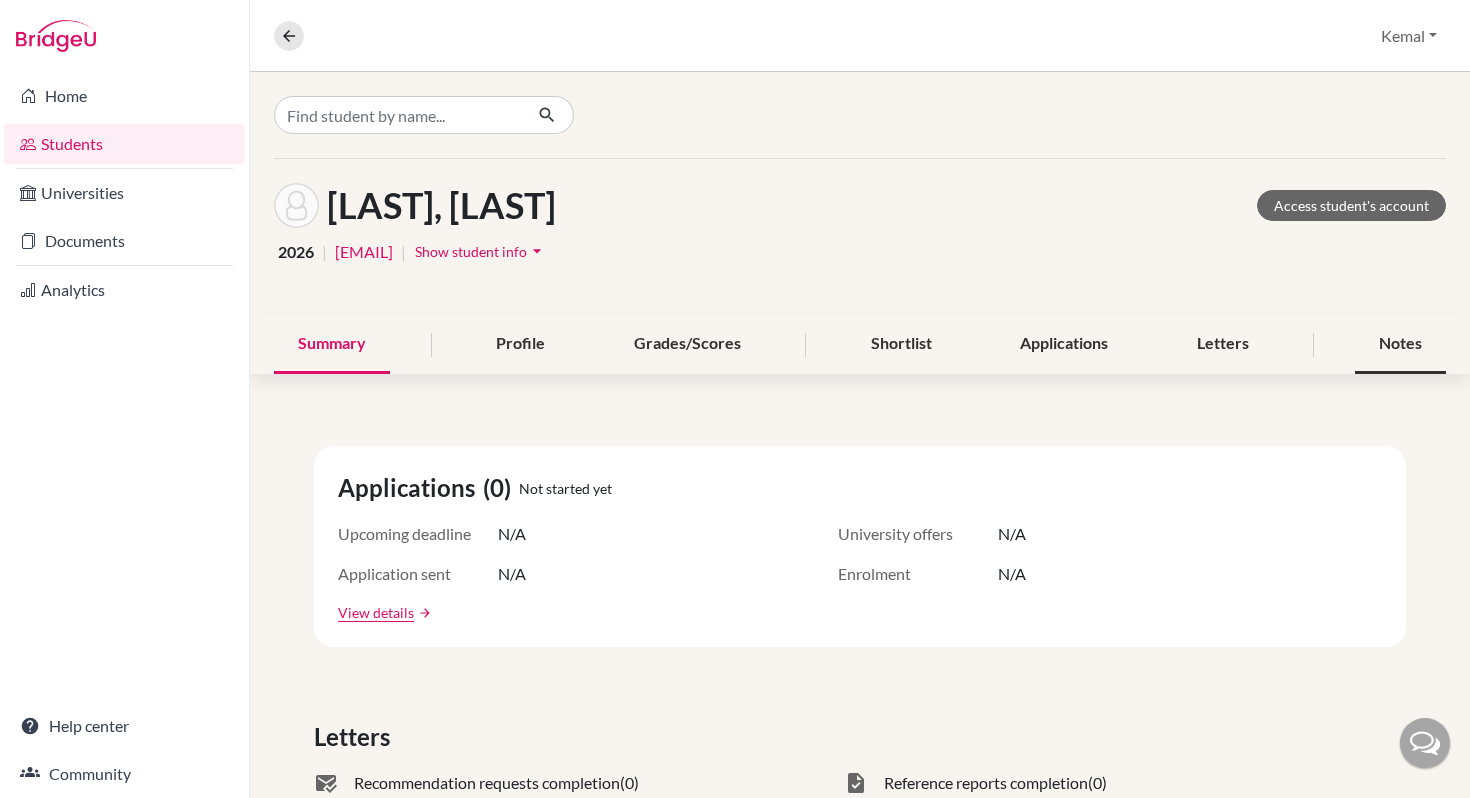 click on "Notes" at bounding box center [1400, 344] 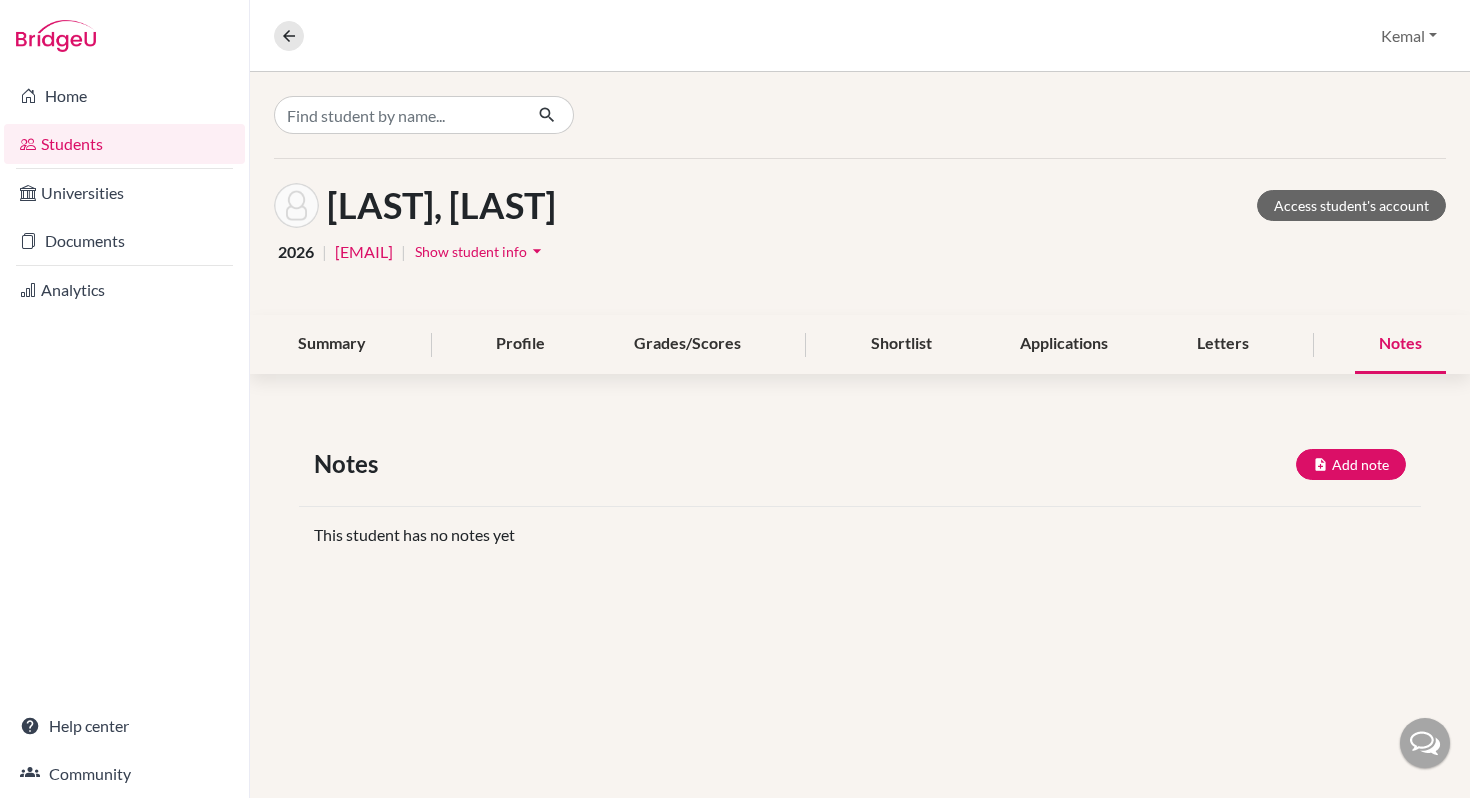 click on "Students" at bounding box center [124, 144] 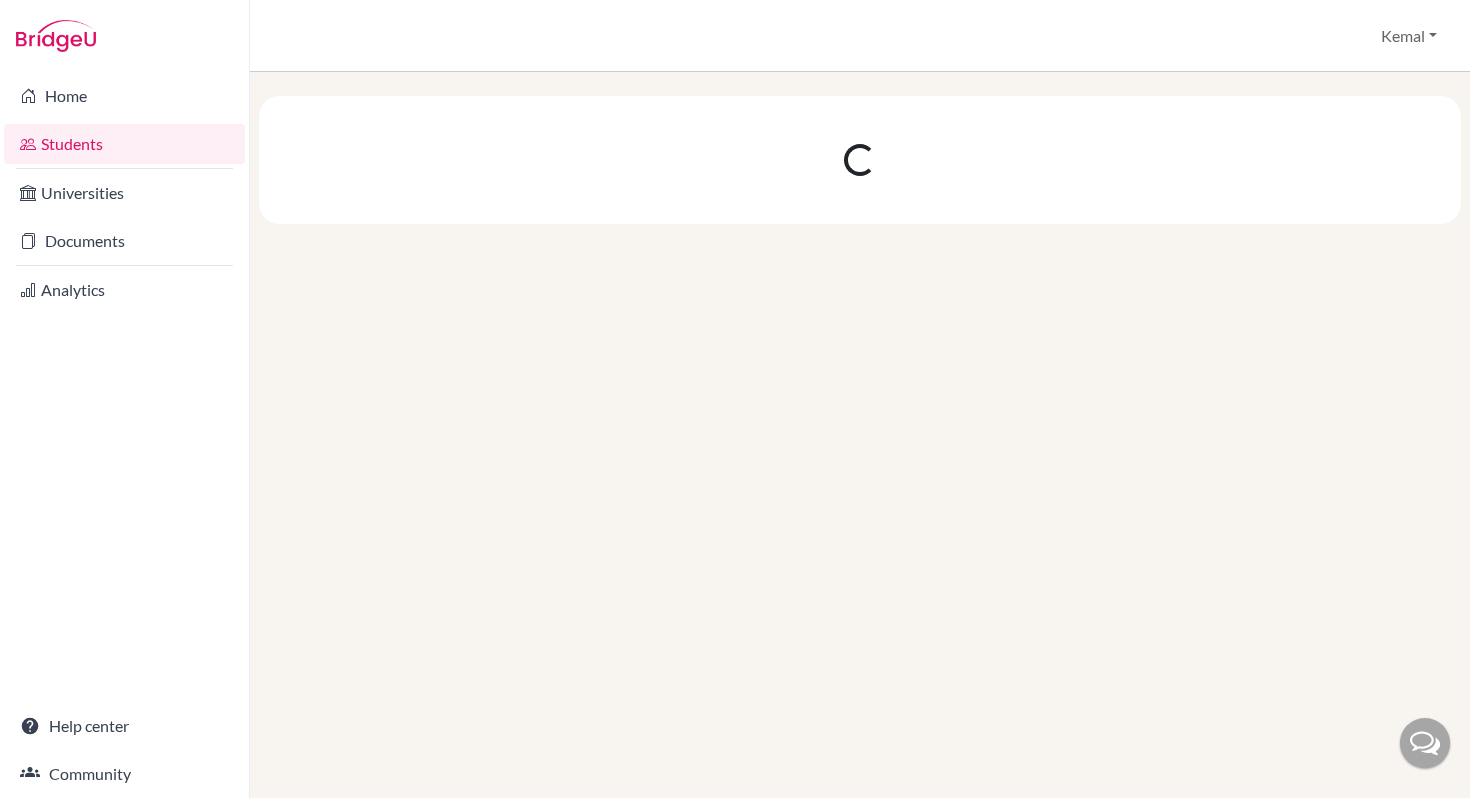 scroll, scrollTop: 0, scrollLeft: 0, axis: both 